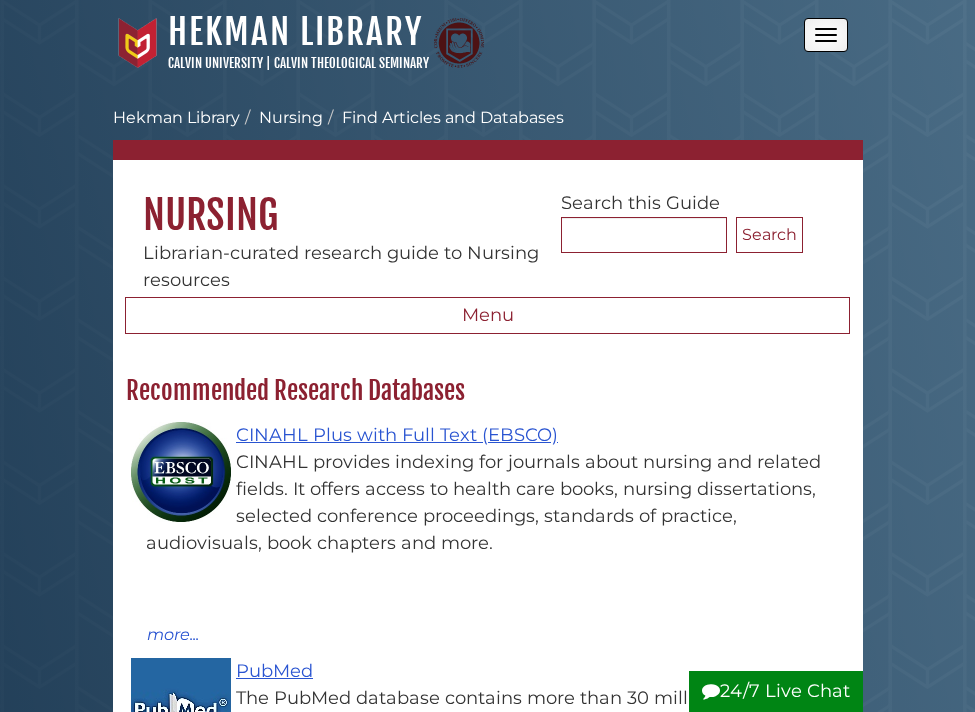 scroll, scrollTop: 0, scrollLeft: 0, axis: both 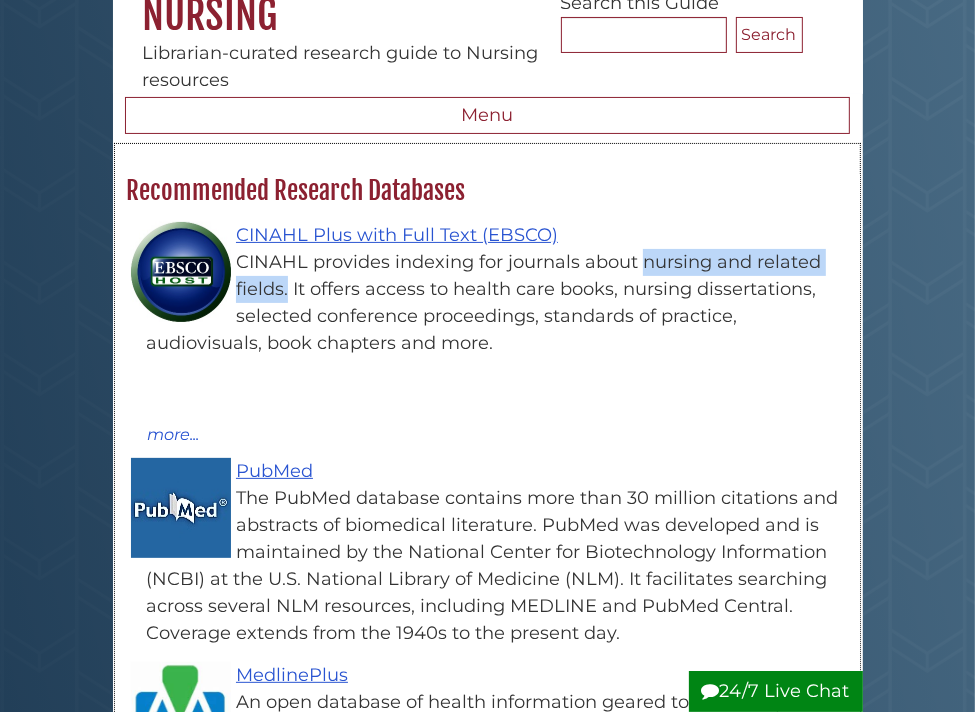 drag, startPoint x: 643, startPoint y: 262, endPoint x: 286, endPoint y: 288, distance: 357.94553 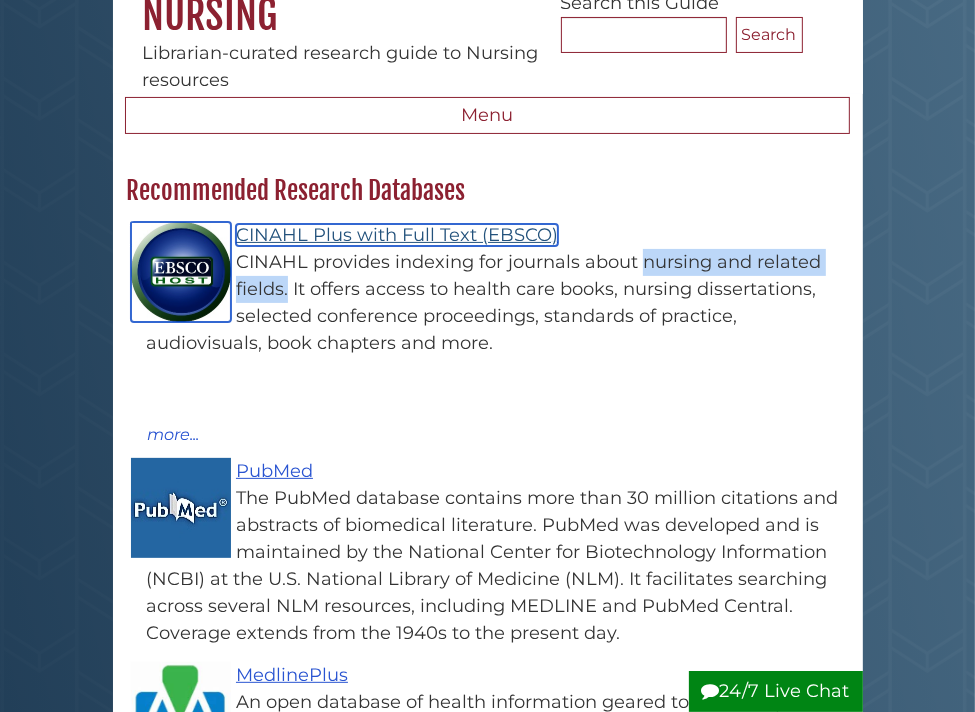 drag, startPoint x: 286, startPoint y: 288, endPoint x: 456, endPoint y: 239, distance: 176.92088 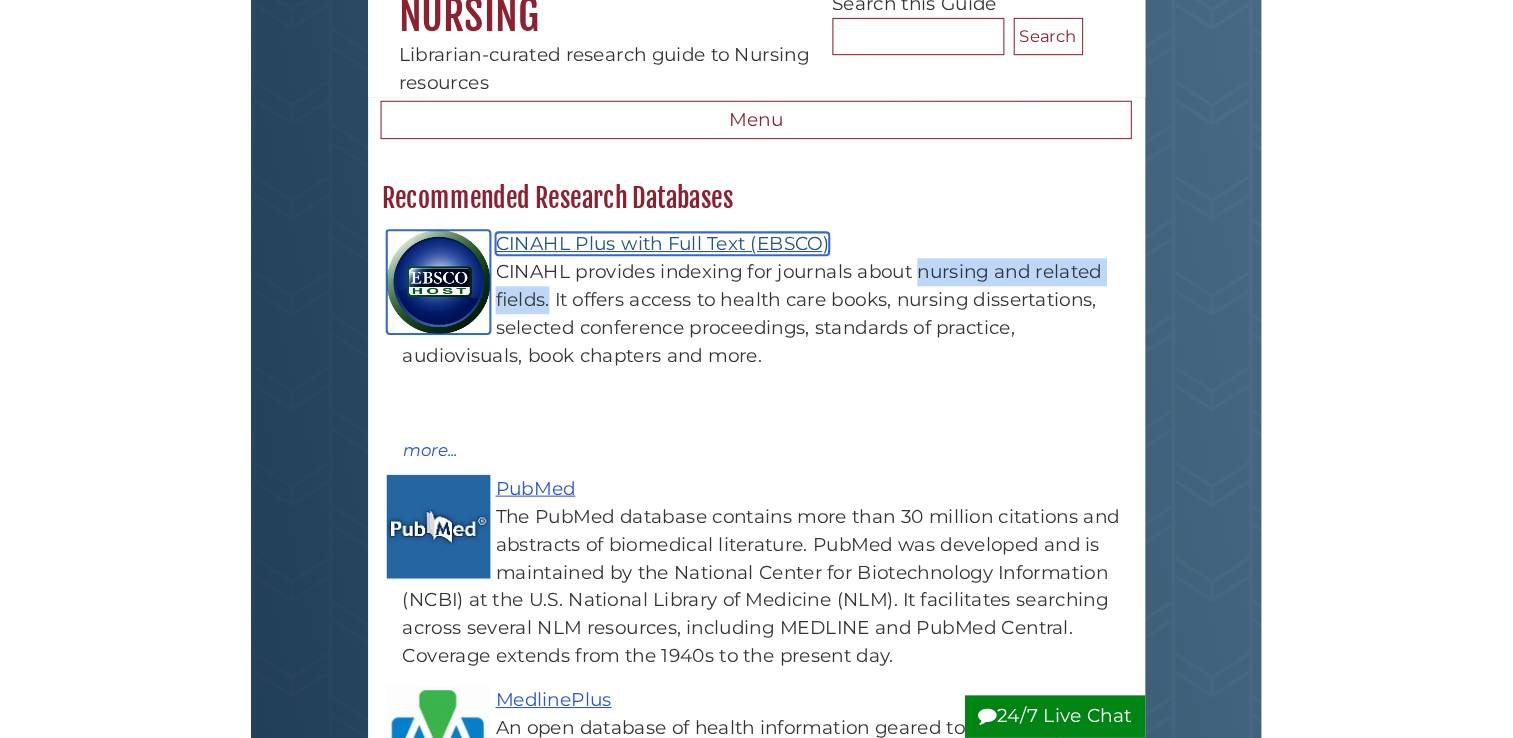 scroll, scrollTop: 10, scrollLeft: 9, axis: both 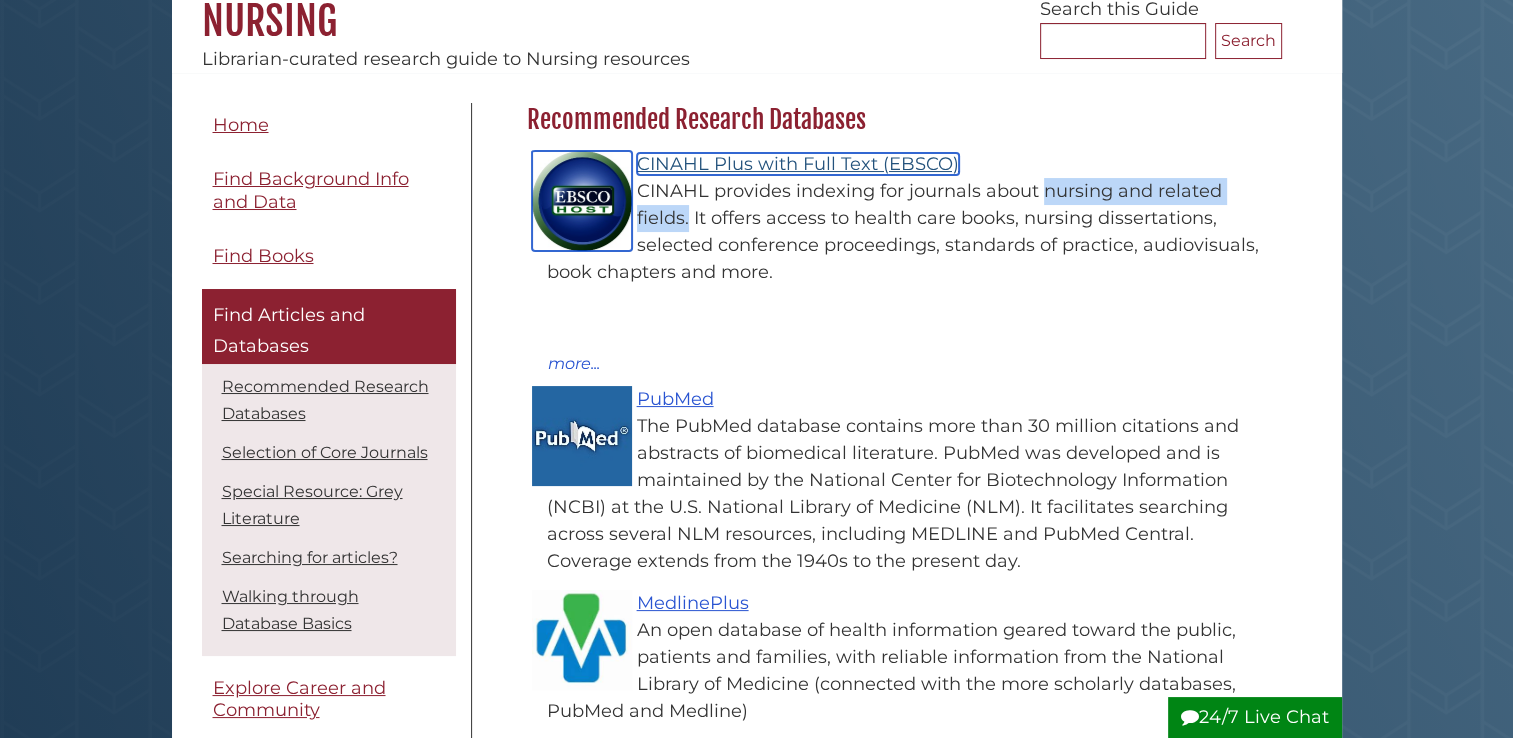 click on "CINAHL Plus with Full Text (EBSCO)" at bounding box center (798, 164) 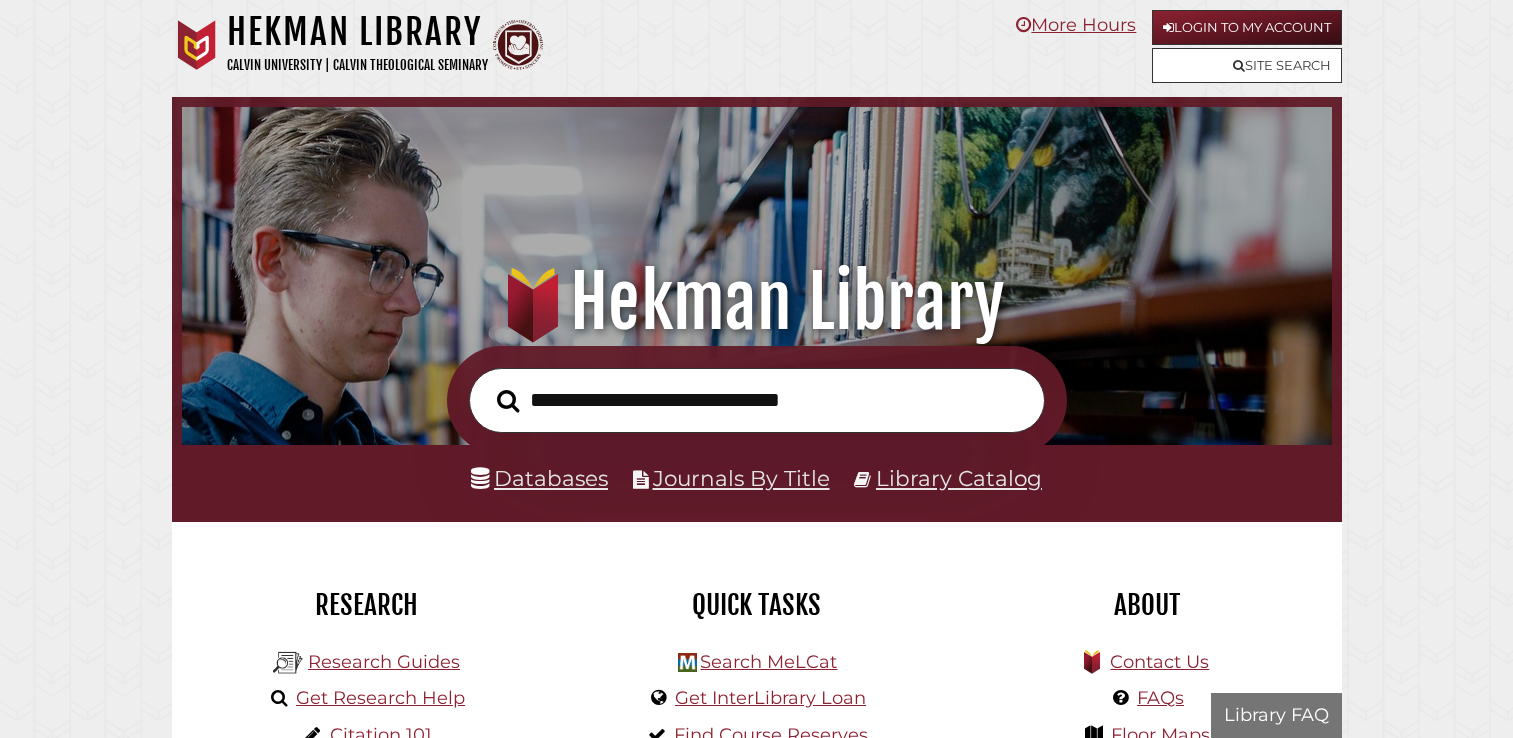 scroll, scrollTop: 0, scrollLeft: 0, axis: both 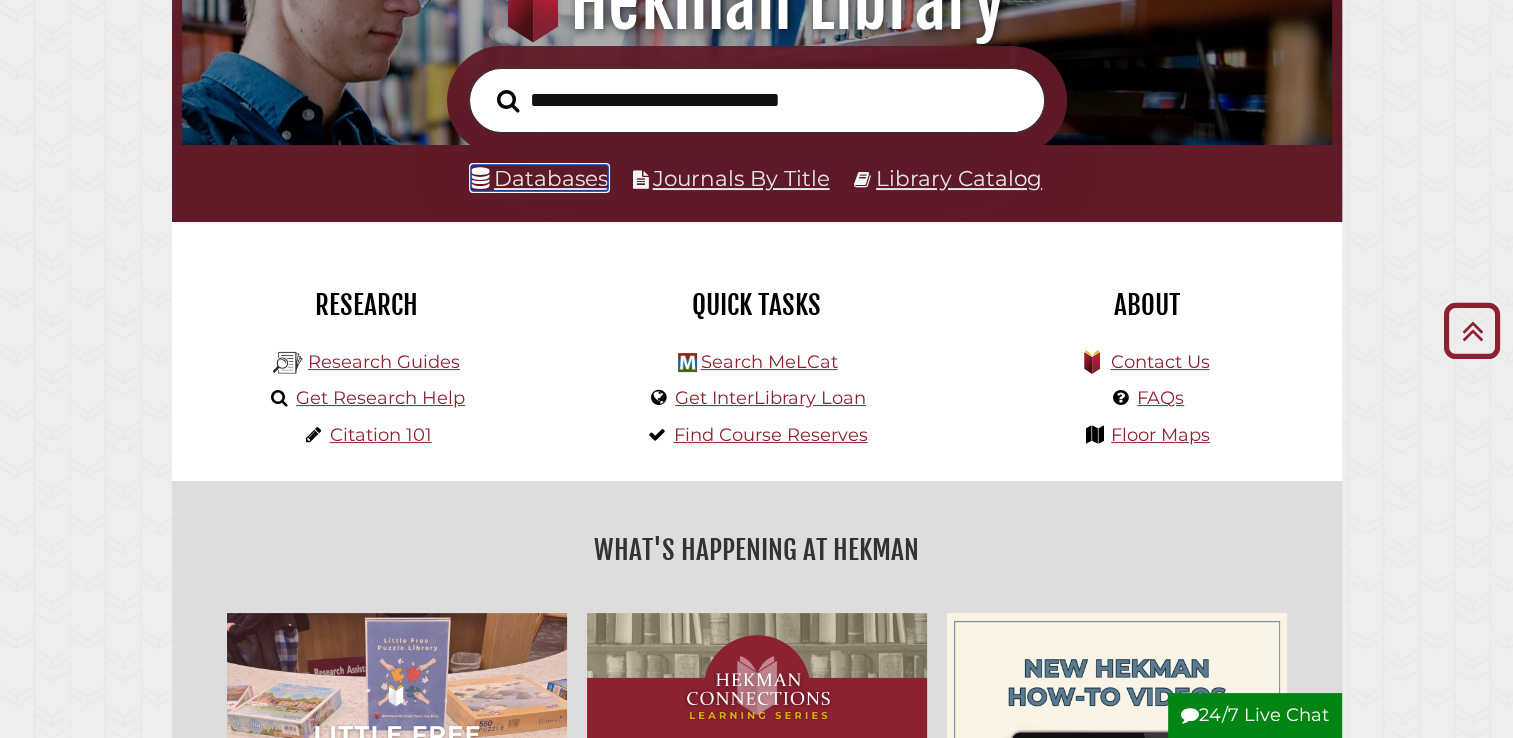 click on "Databases" at bounding box center (539, 178) 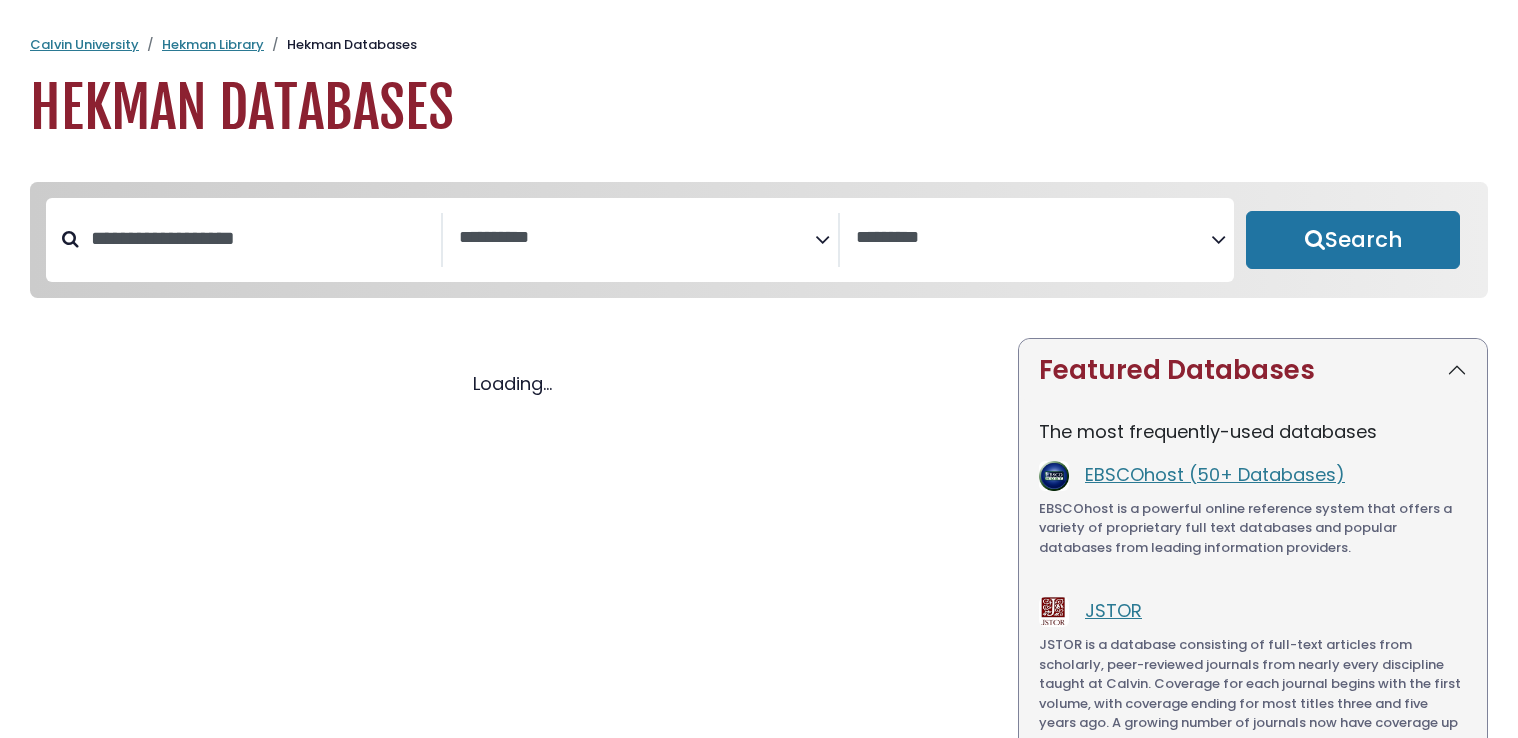 select 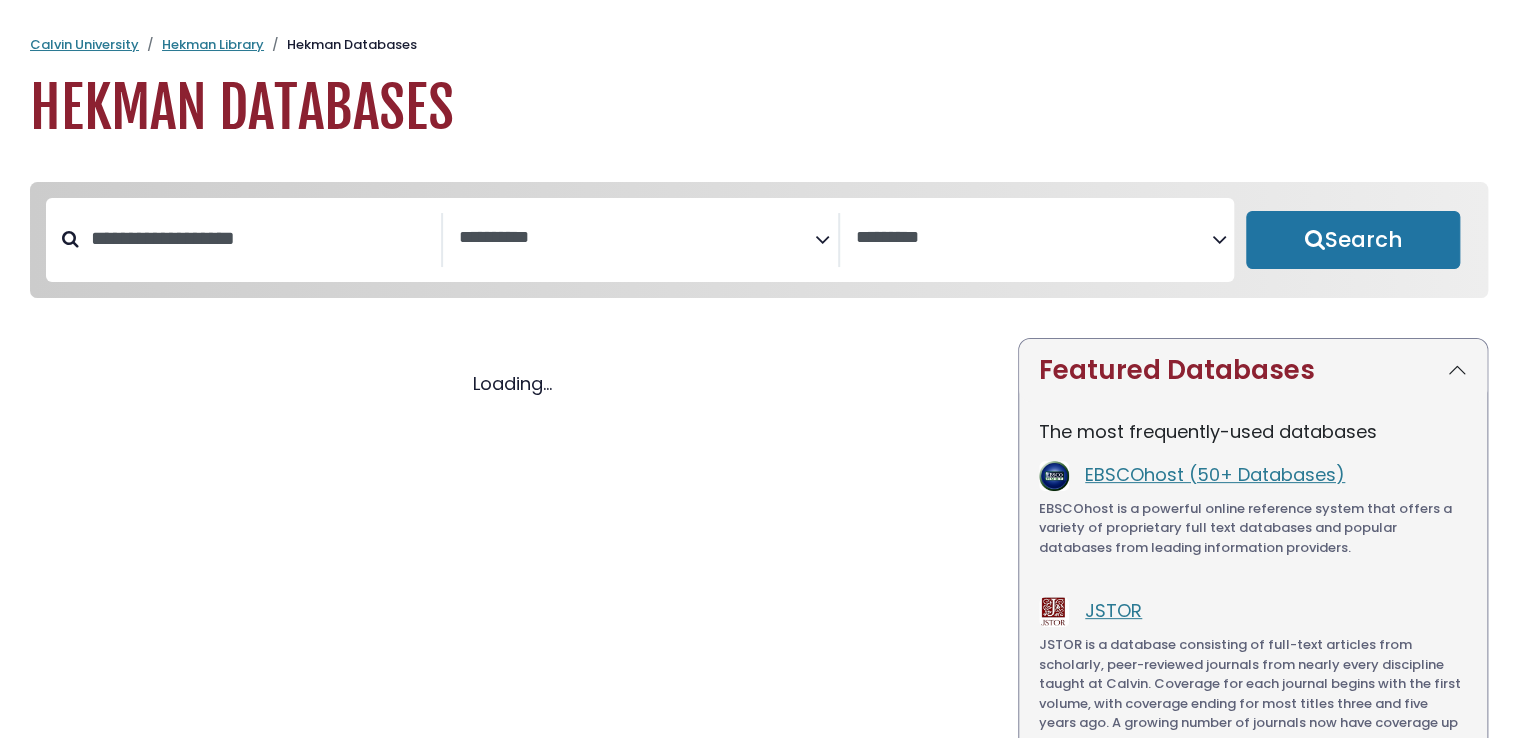 select 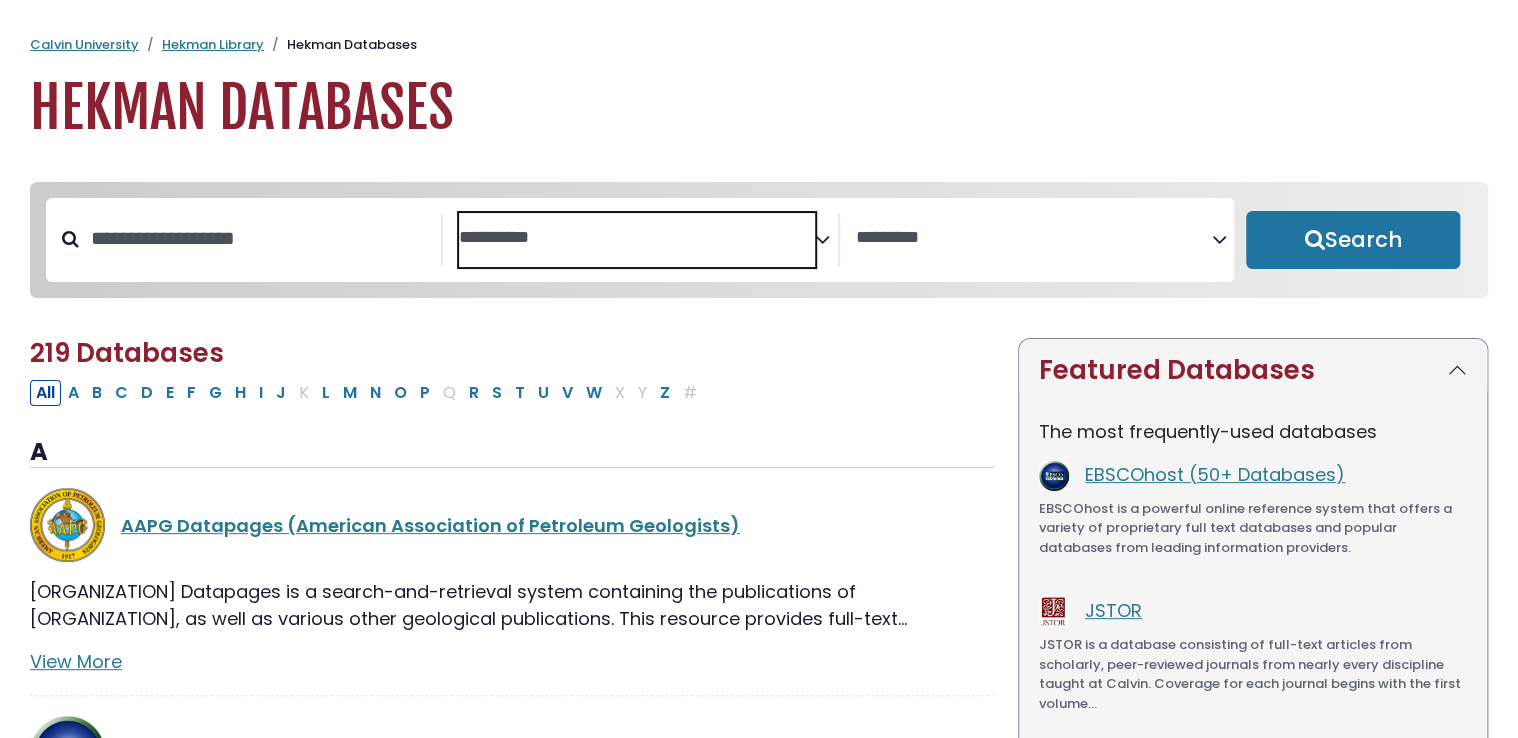 click at bounding box center [637, 238] 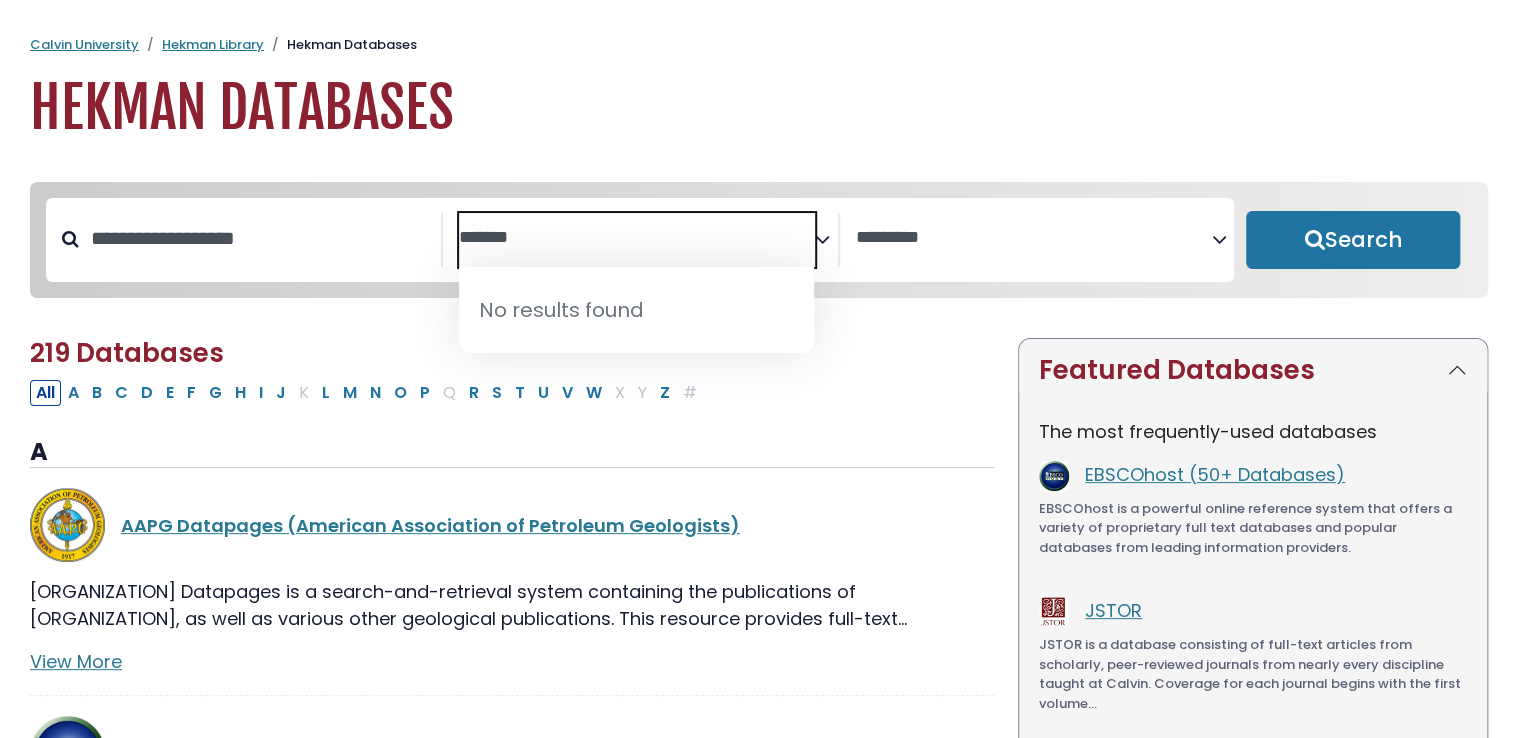type on "*******" 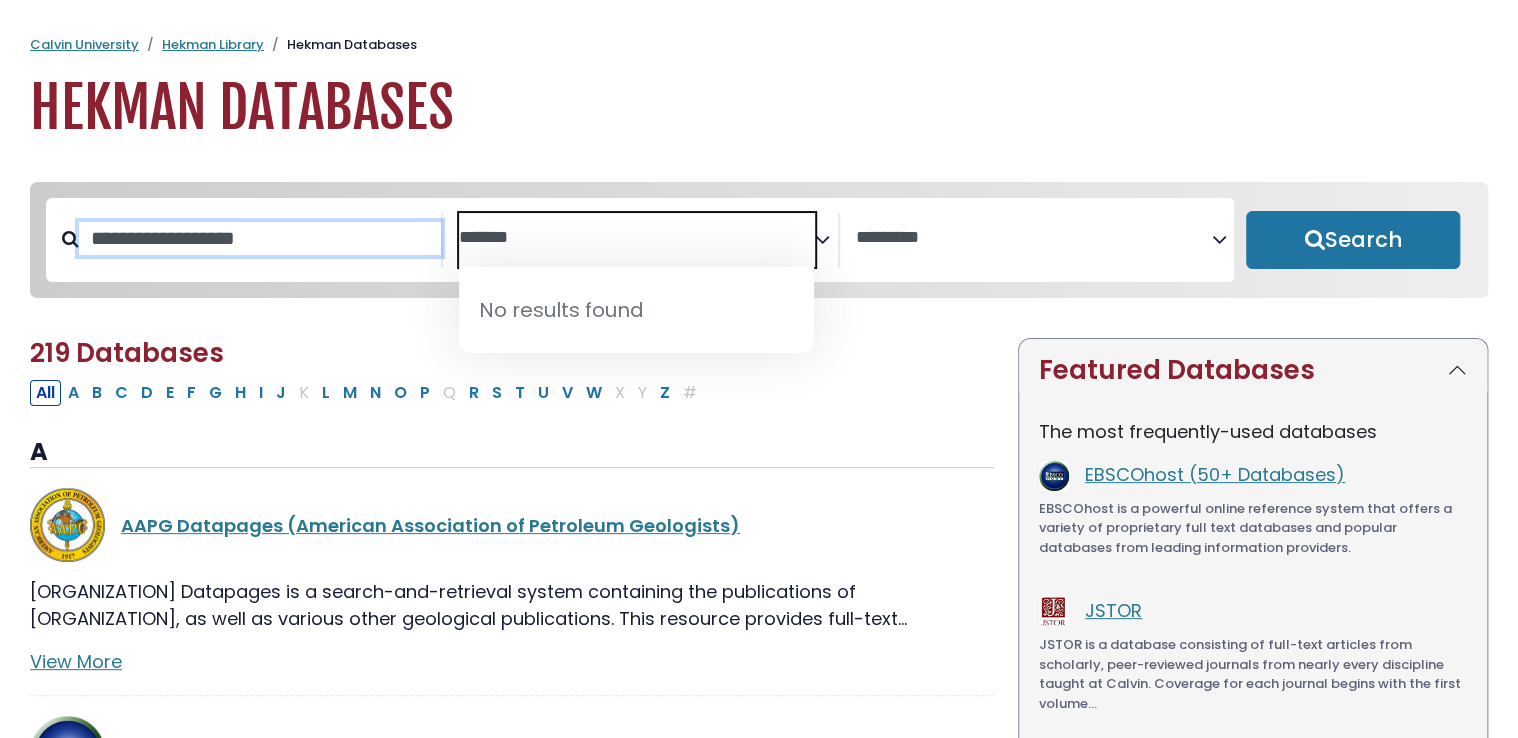 type 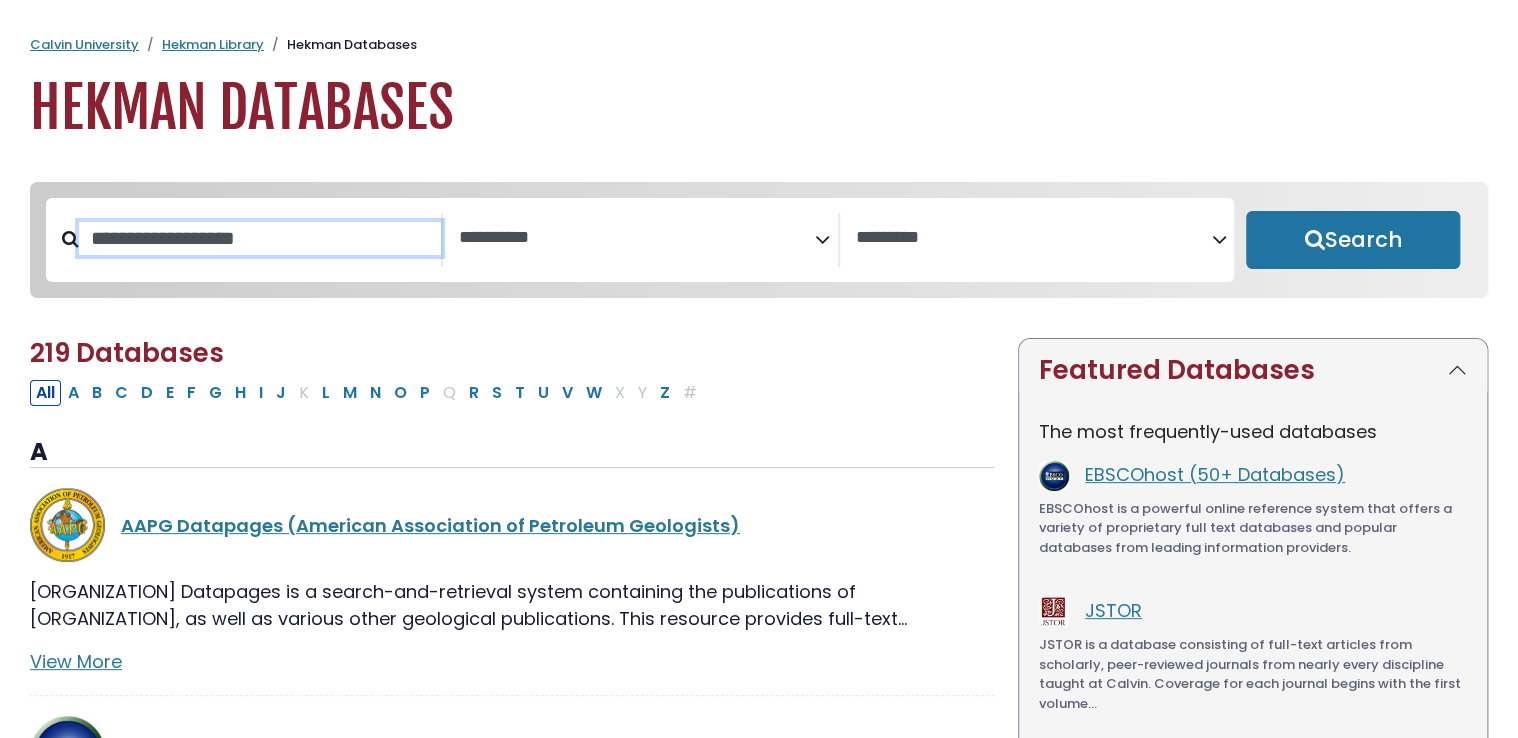 click at bounding box center [260, 238] 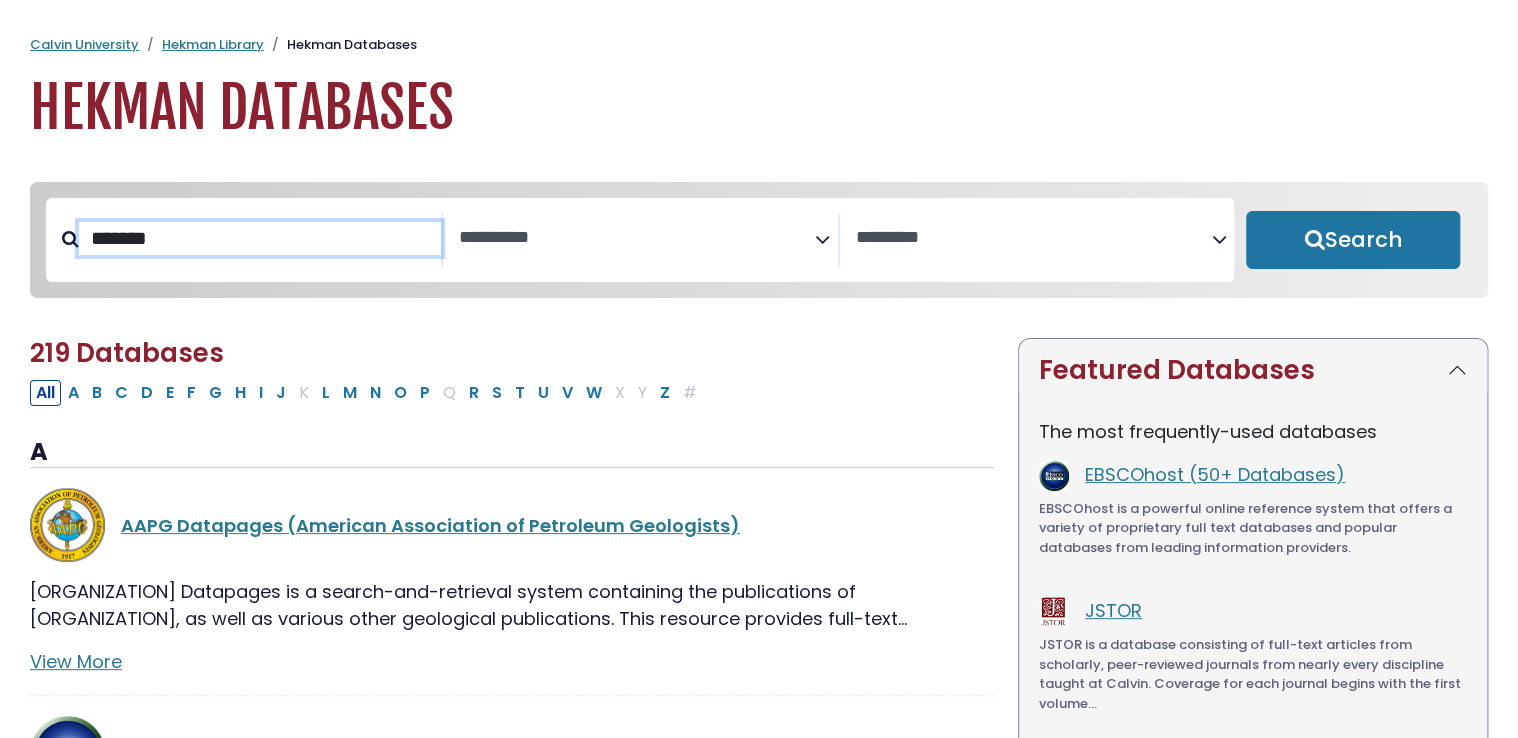 type on "*******" 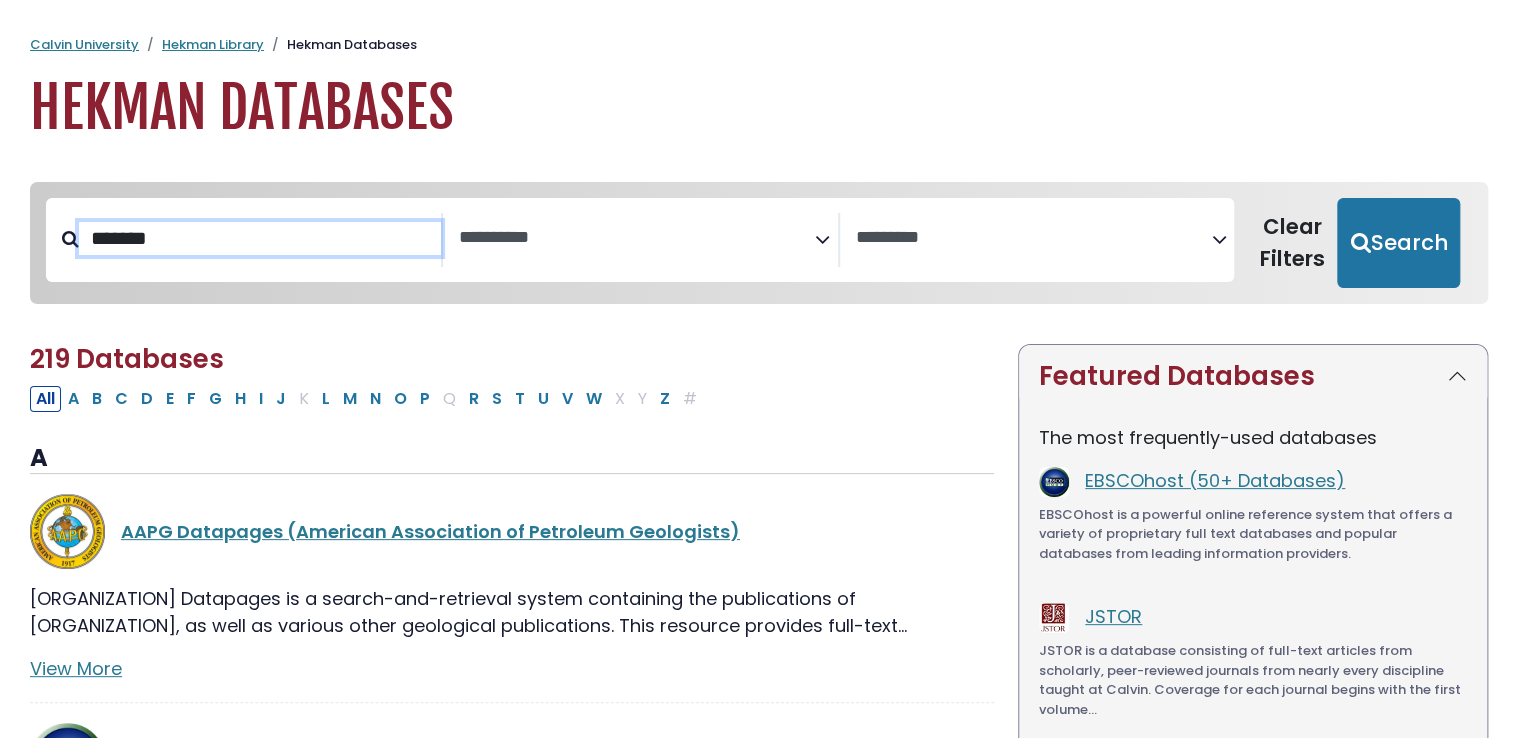 select 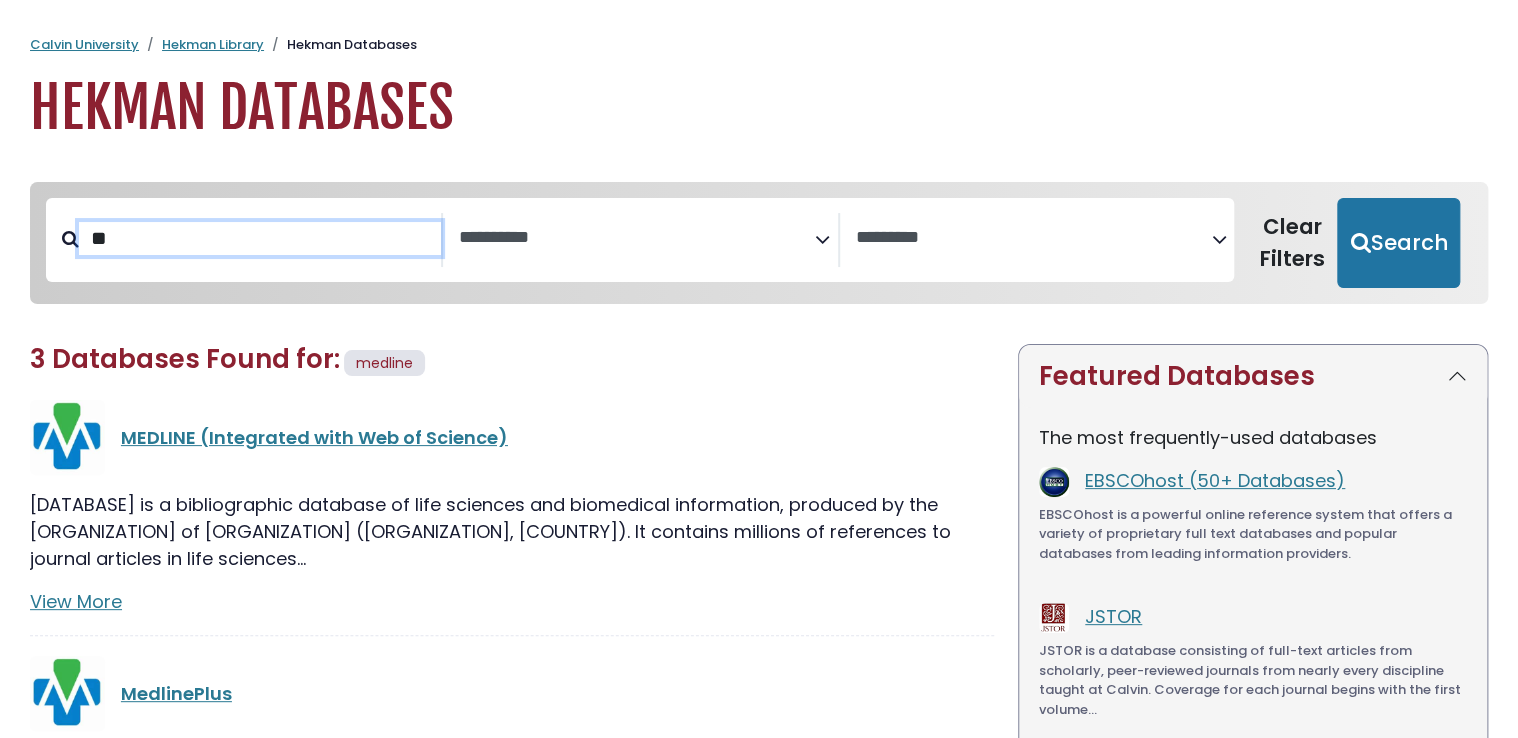 type on "*" 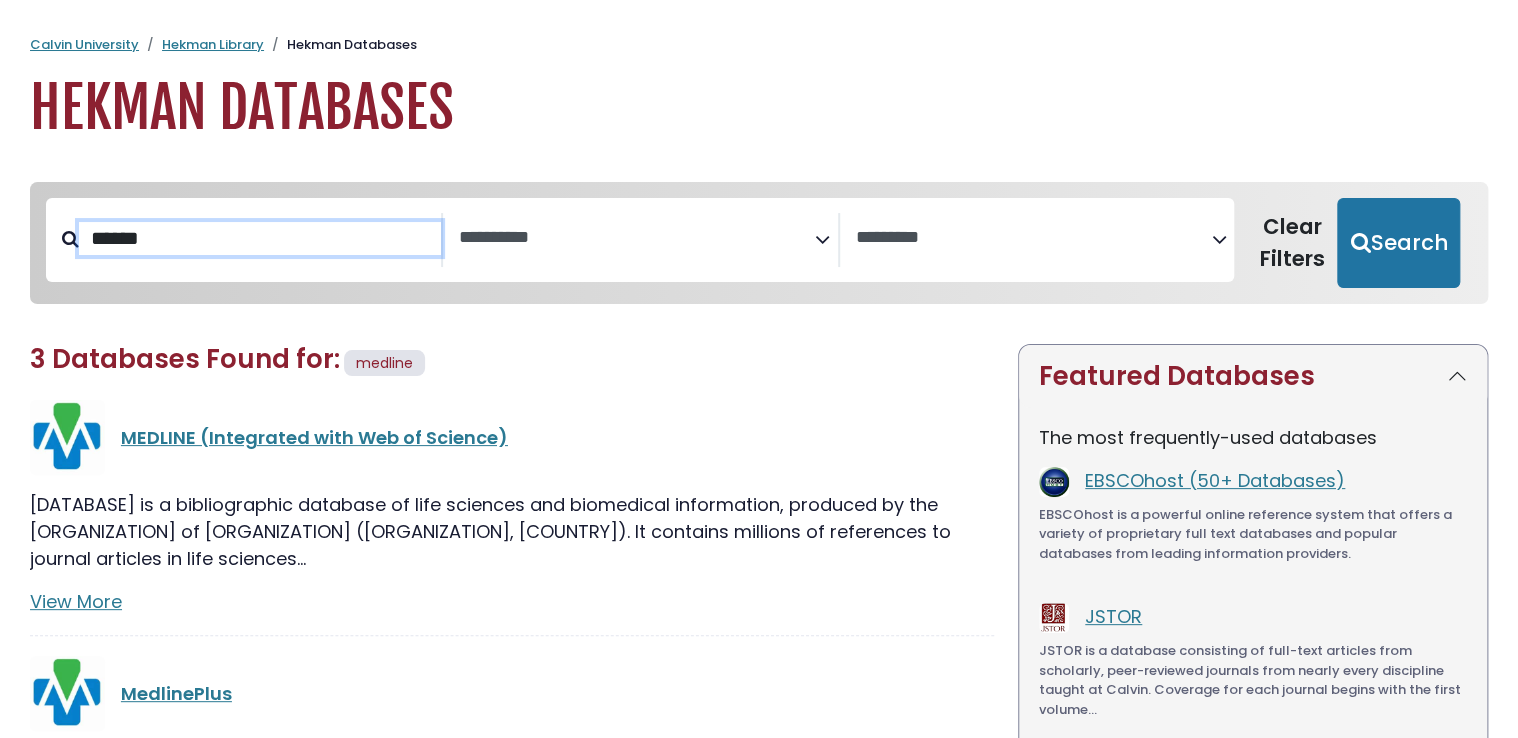 type on "******" 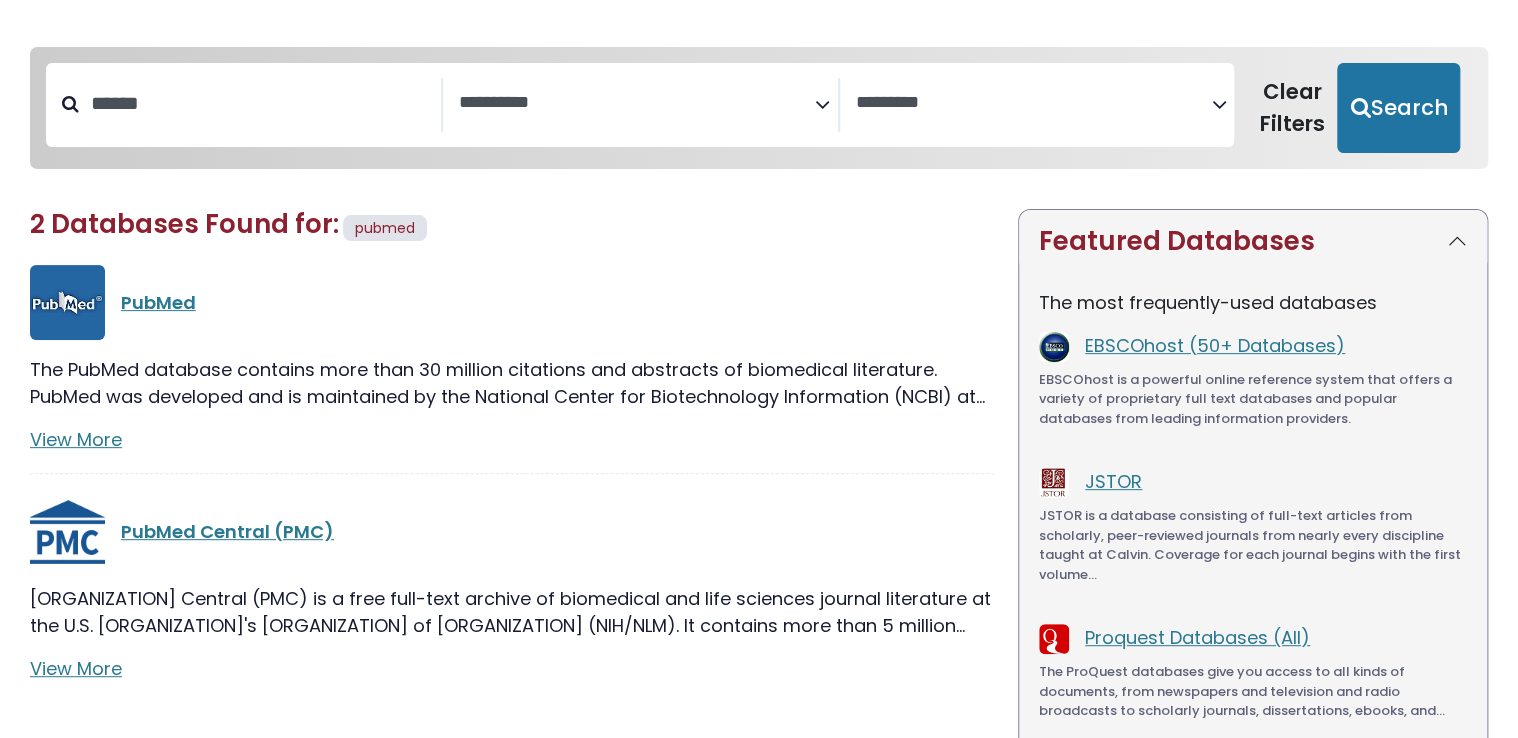 scroll, scrollTop: 100, scrollLeft: 0, axis: vertical 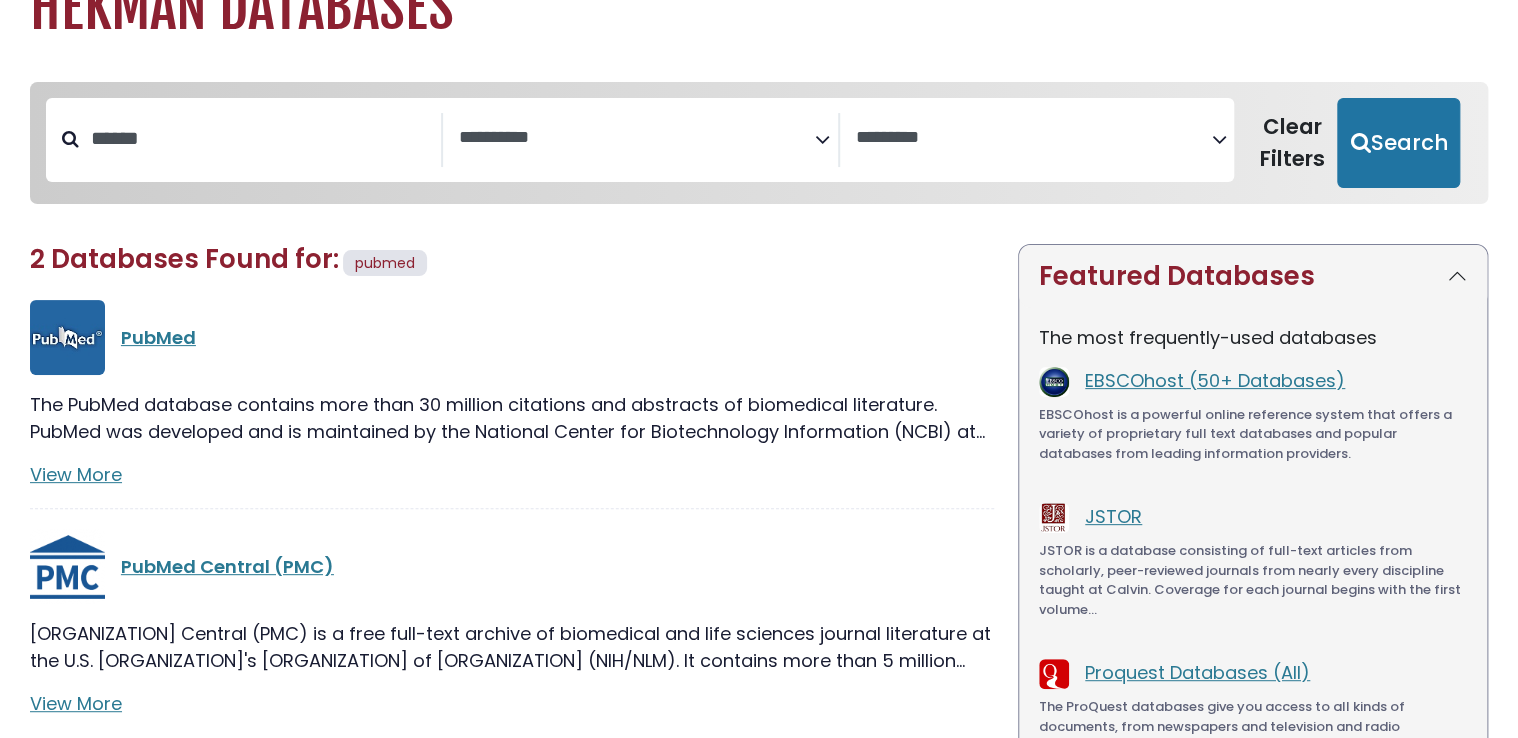 drag, startPoint x: 160, startPoint y: 124, endPoint x: 144, endPoint y: 145, distance: 26.400757 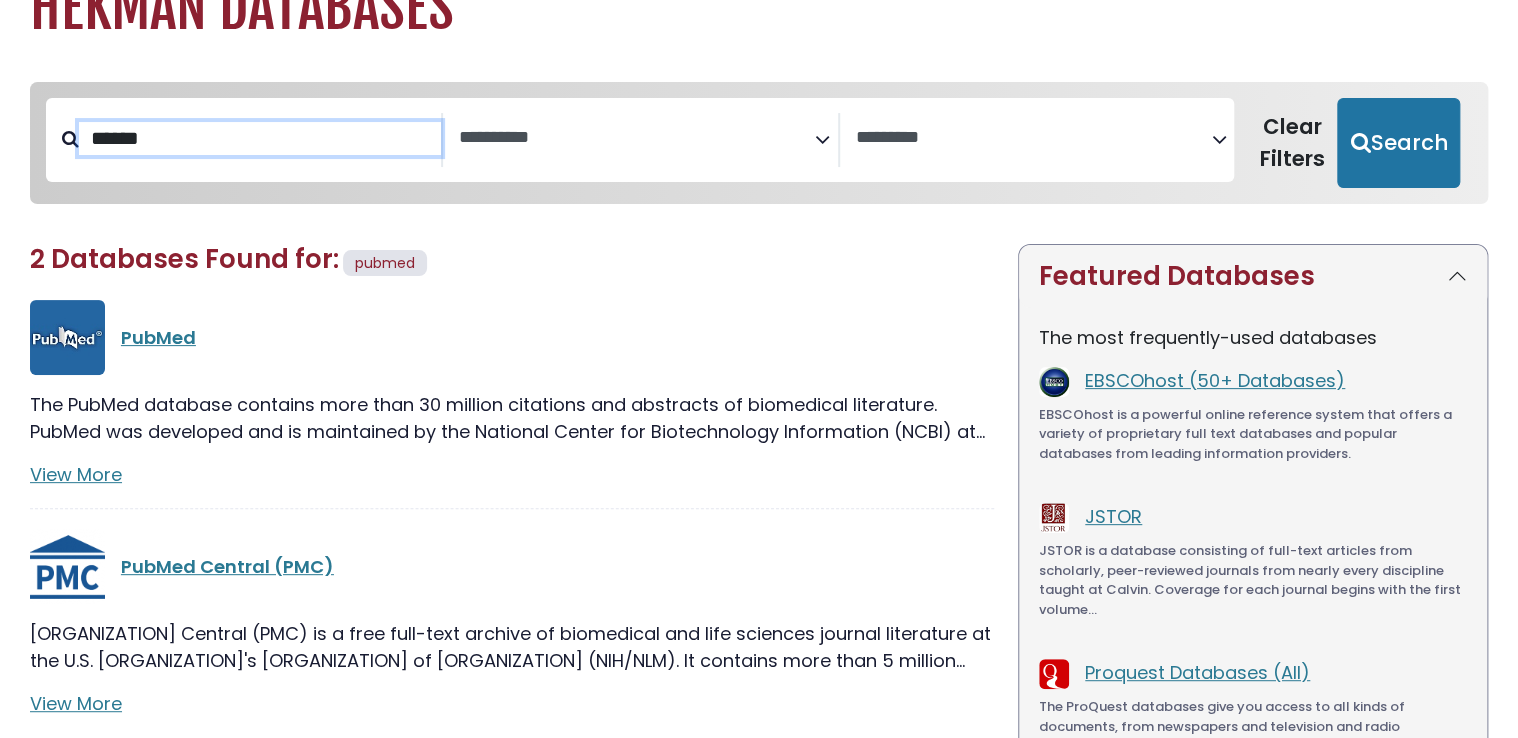 drag, startPoint x: 184, startPoint y: 141, endPoint x: 56, endPoint y: 147, distance: 128.14055 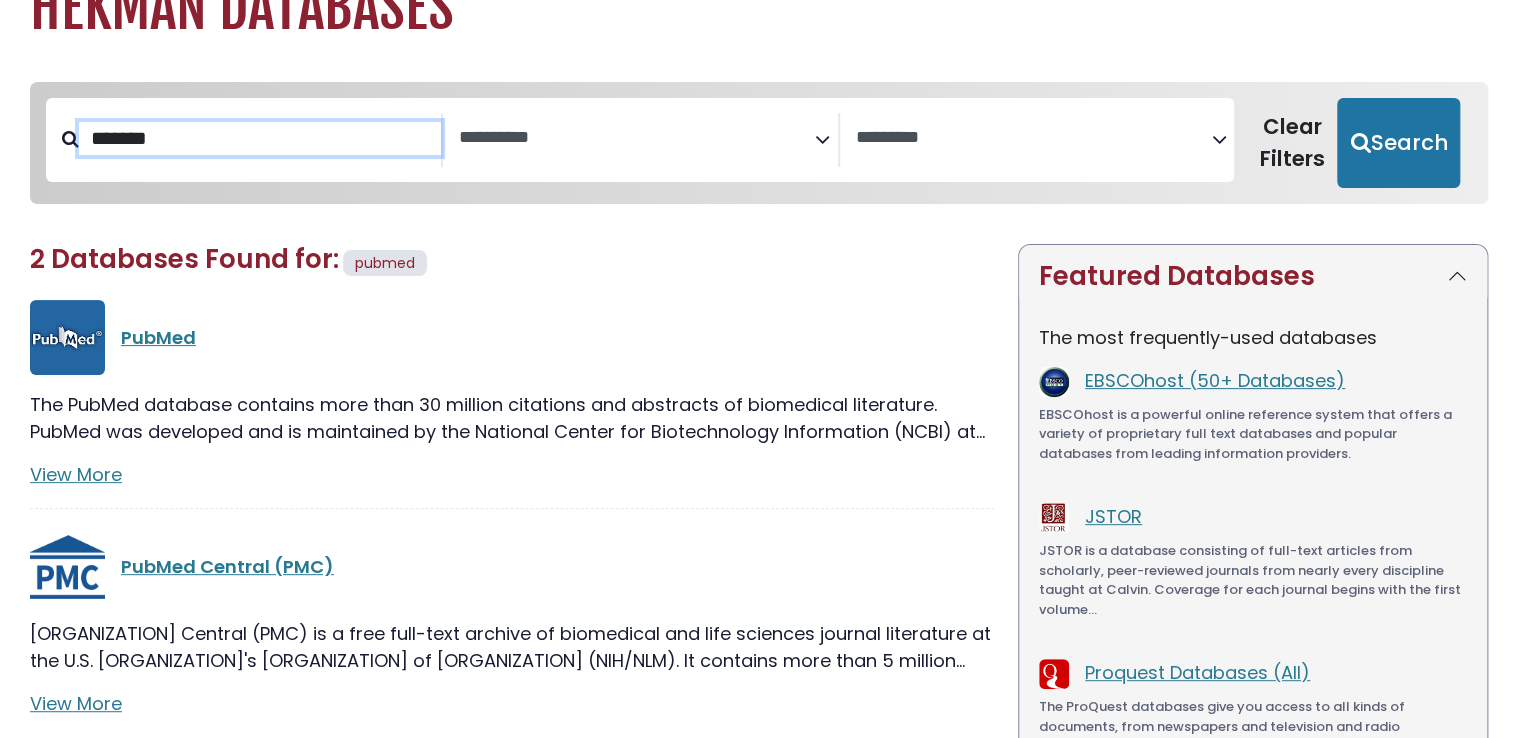 type on "*******" 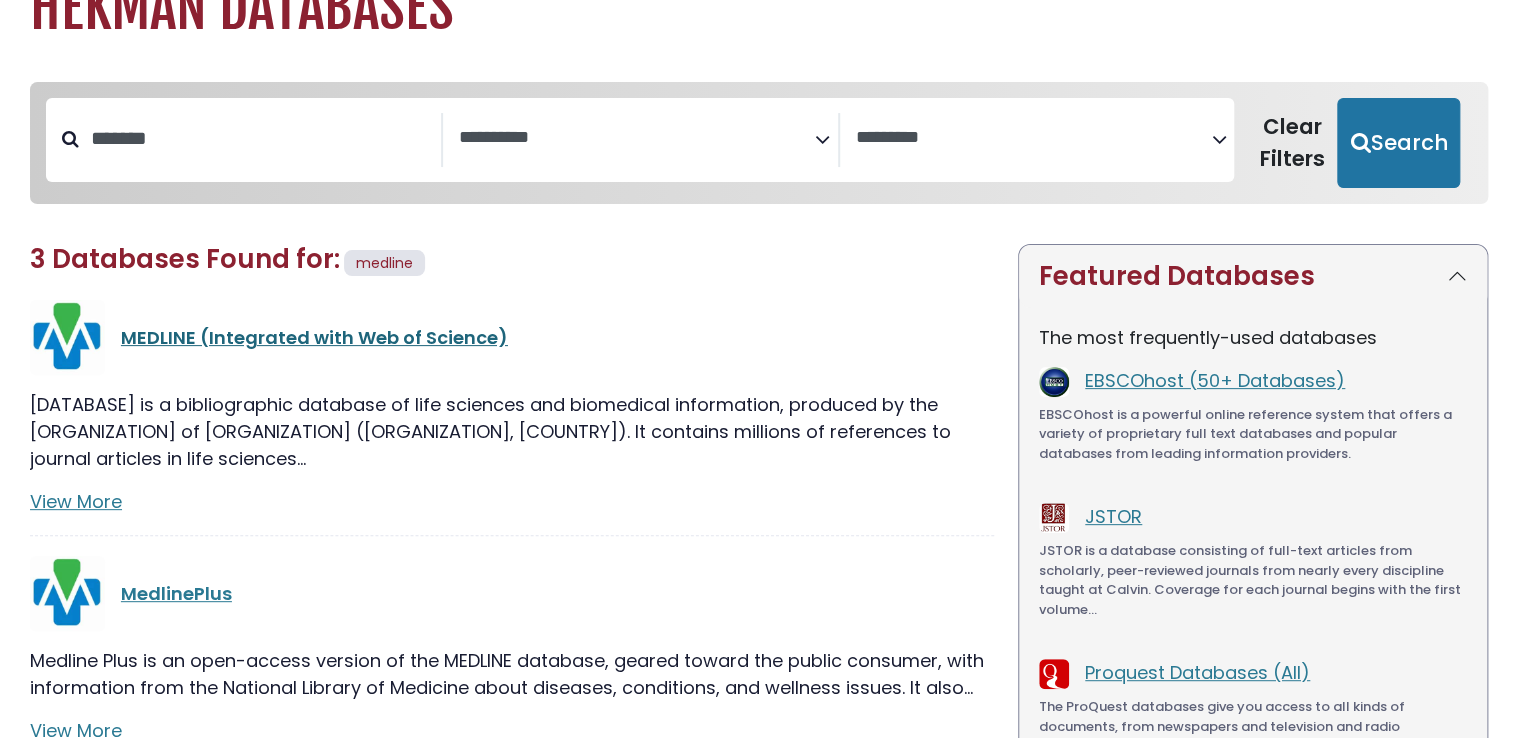 click on "MEDLINE (Integrated with Web of Science)" at bounding box center (314, 337) 